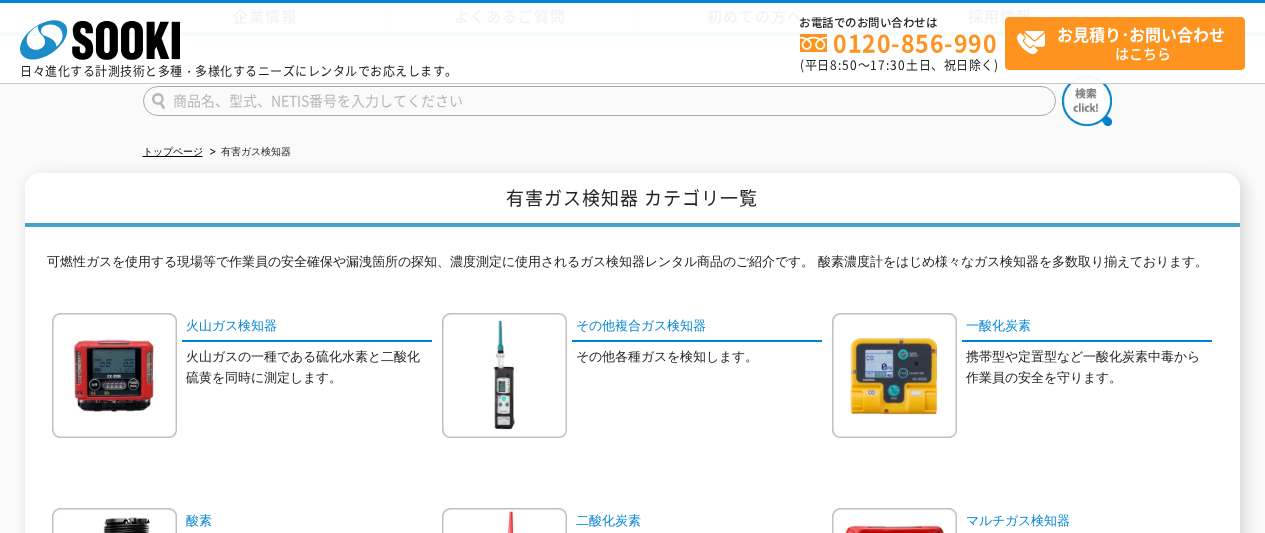 scroll, scrollTop: 300, scrollLeft: 0, axis: vertical 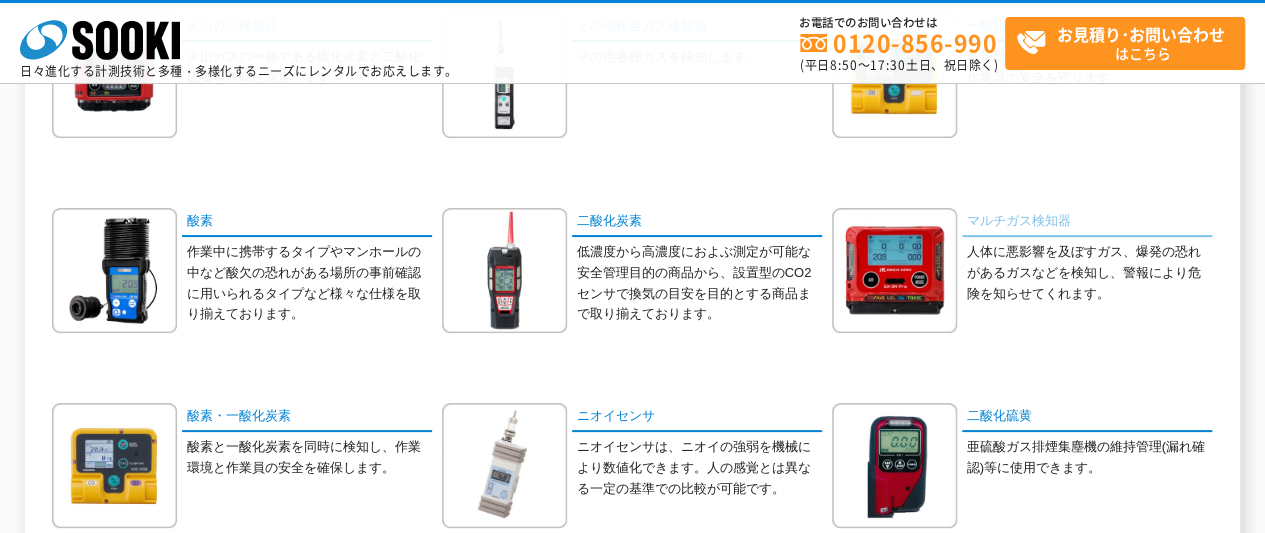 click on "マルチガス検知器" at bounding box center [1087, 222] 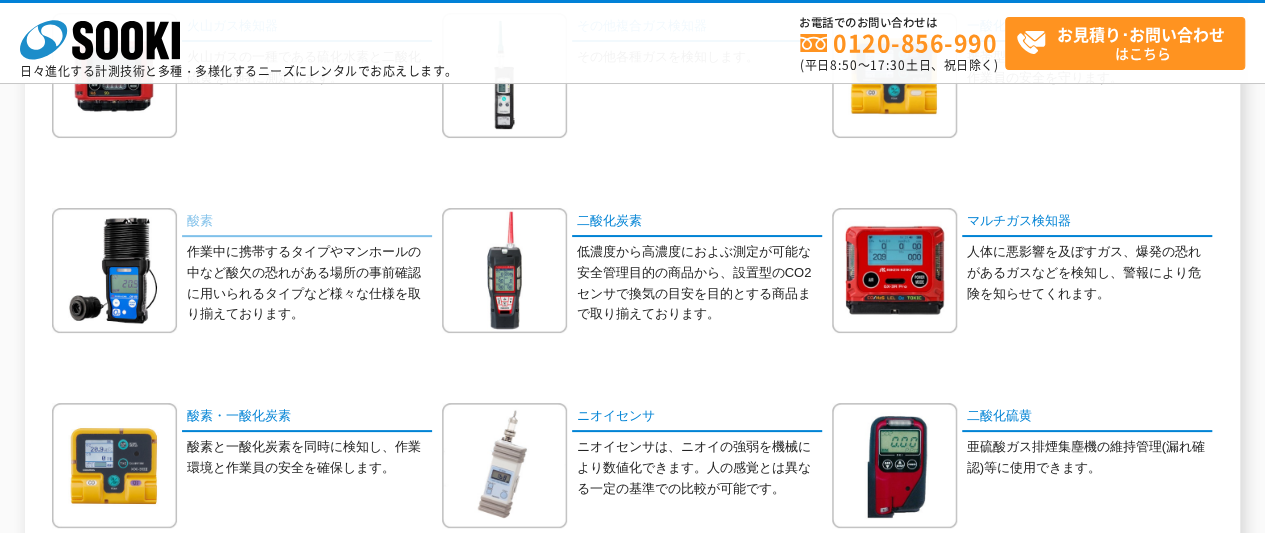 click on "酸素" at bounding box center [307, 222] 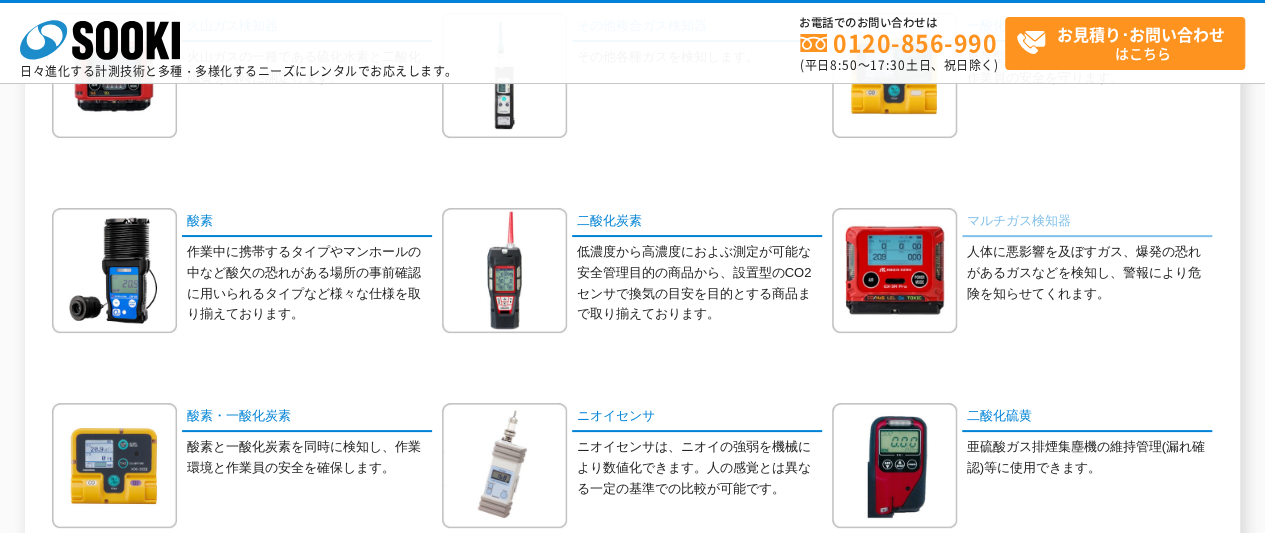 click on "マルチガス検知器" at bounding box center (1087, 222) 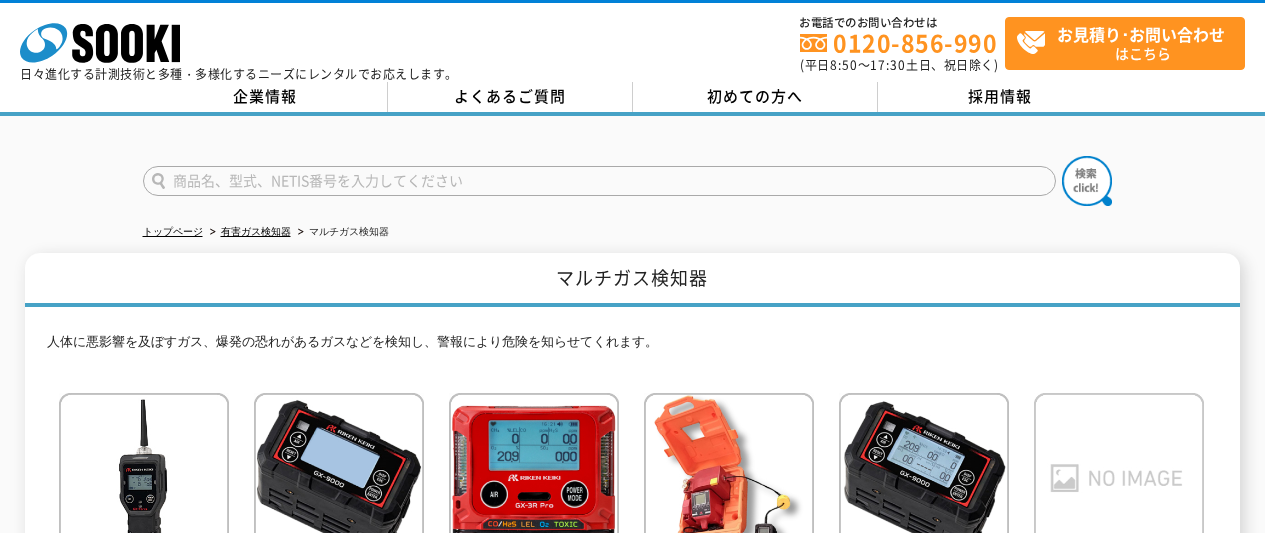 scroll, scrollTop: 0, scrollLeft: 0, axis: both 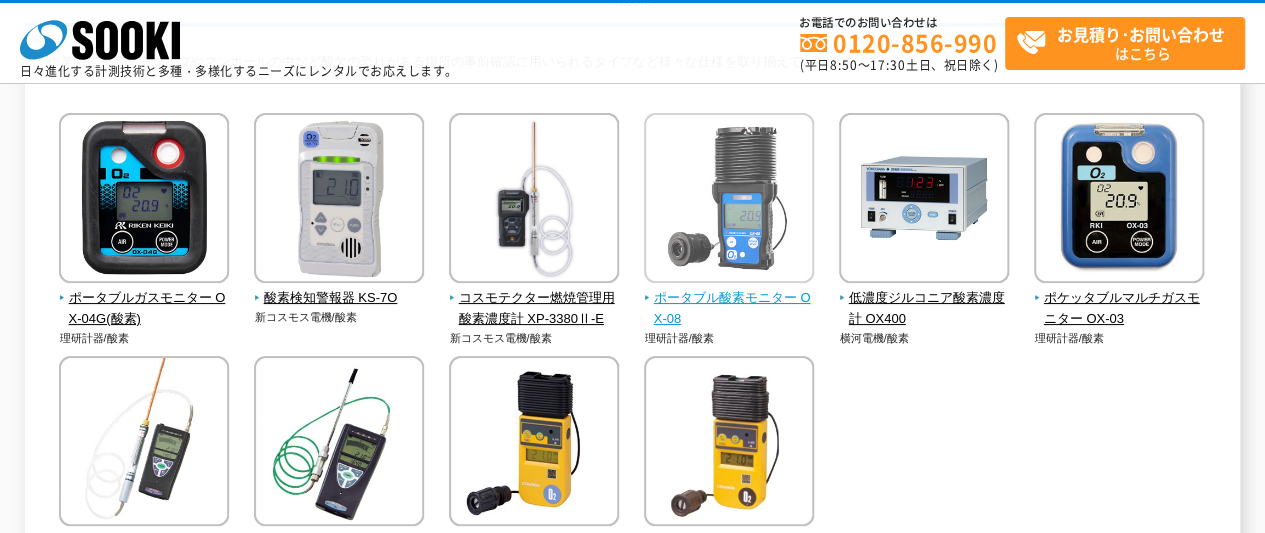 click on "ポータブル酸素モニター OX-08" at bounding box center [729, 309] 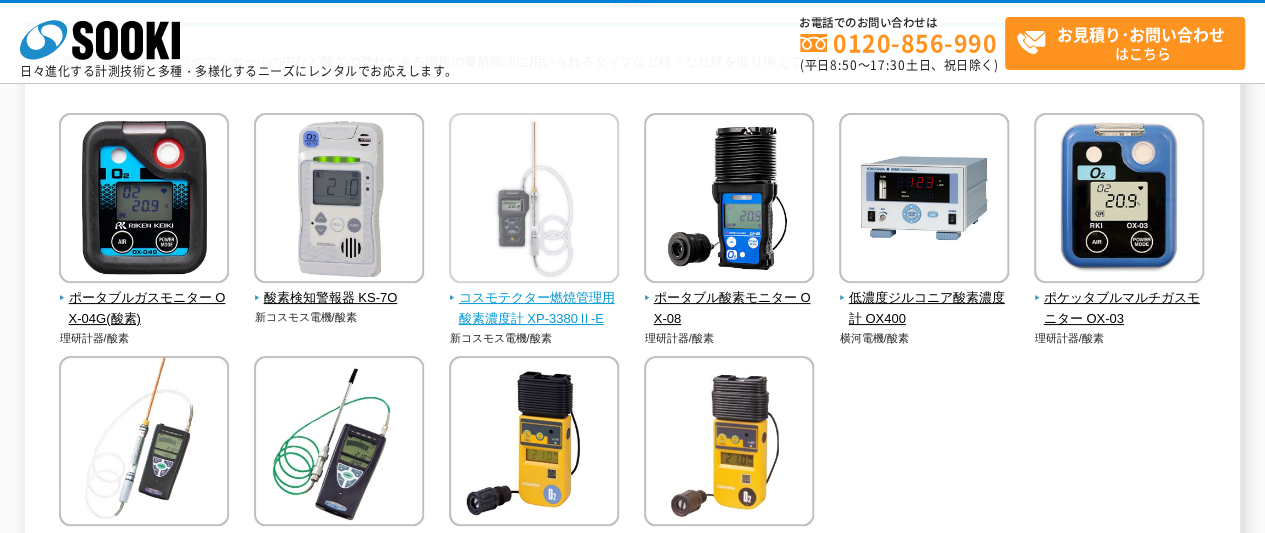 scroll, scrollTop: 300, scrollLeft: 0, axis: vertical 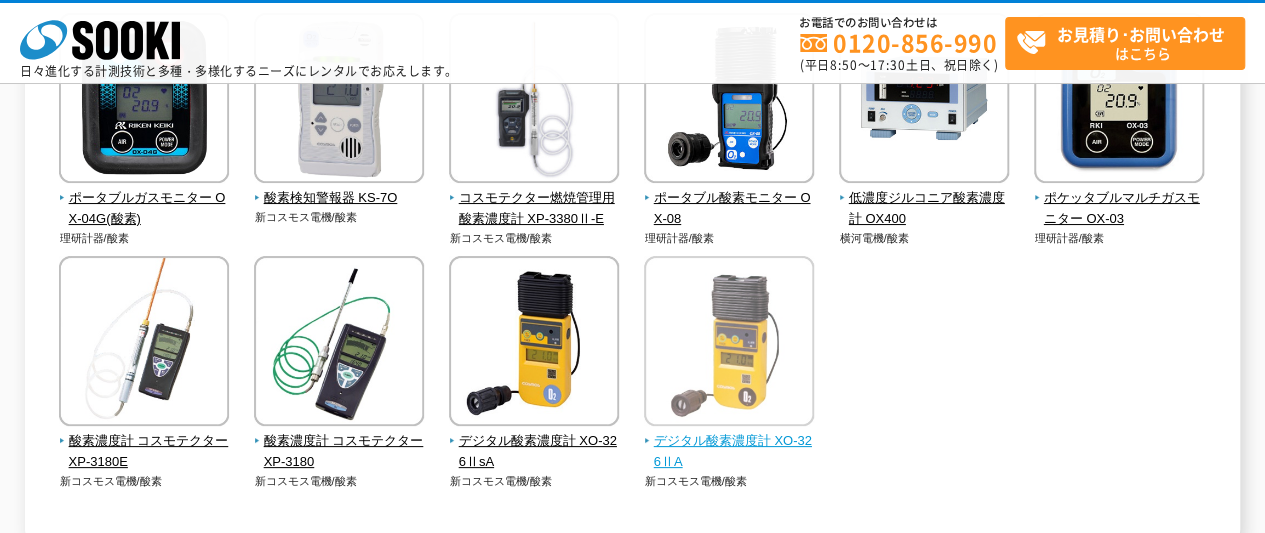 click on "デジタル酸素濃度計 XO-326ⅡA" at bounding box center [729, 452] 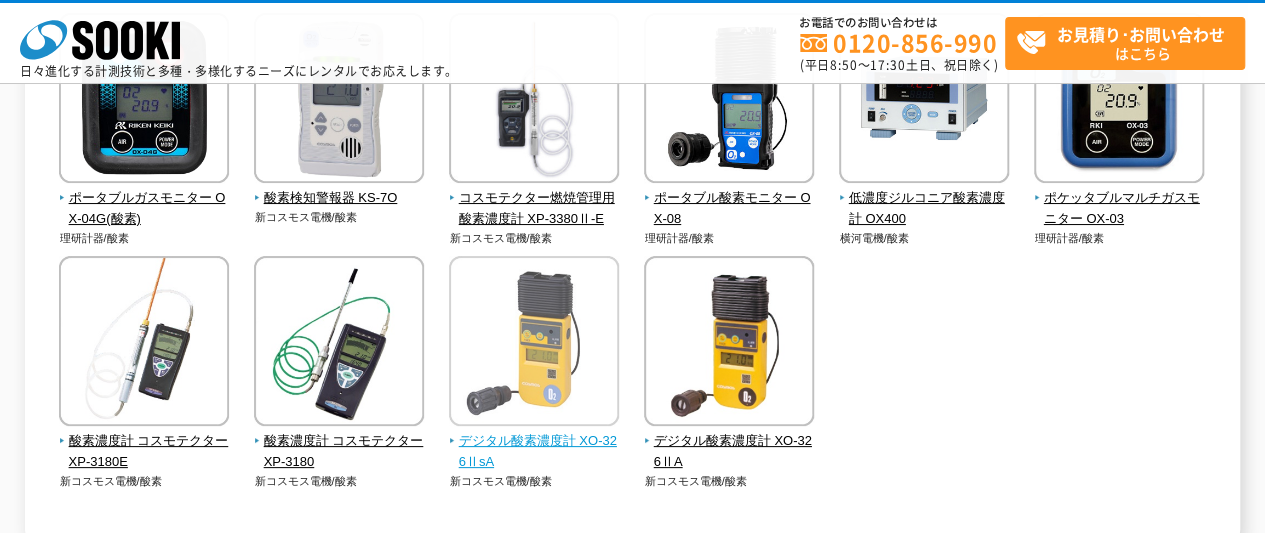 click on "デジタル酸素濃度計 XO-326ⅡsA" at bounding box center [534, 452] 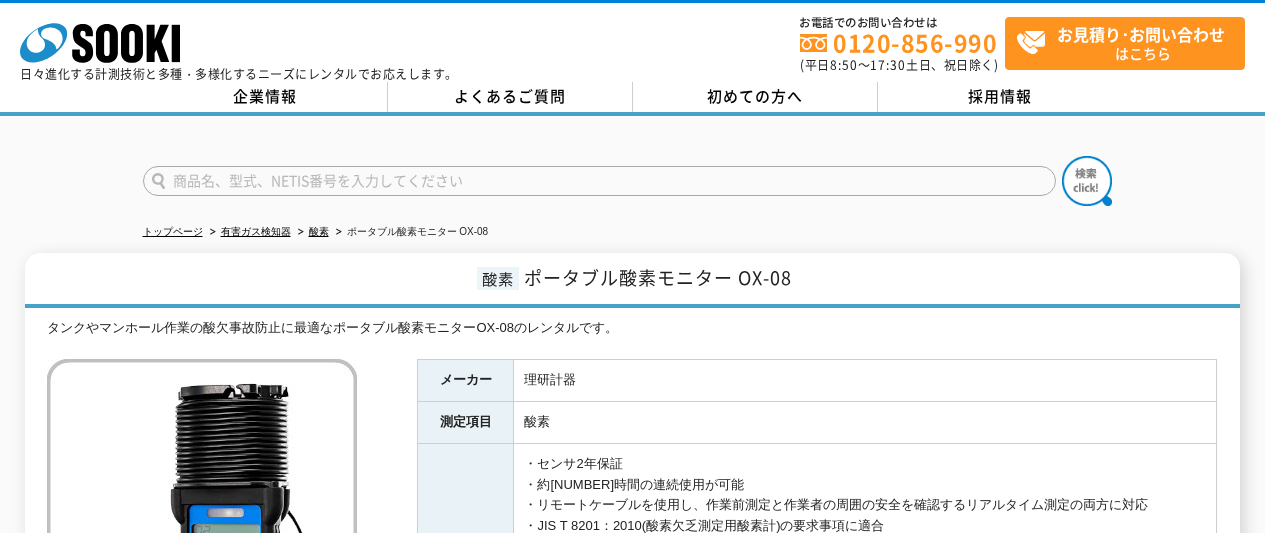scroll, scrollTop: 0, scrollLeft: 0, axis: both 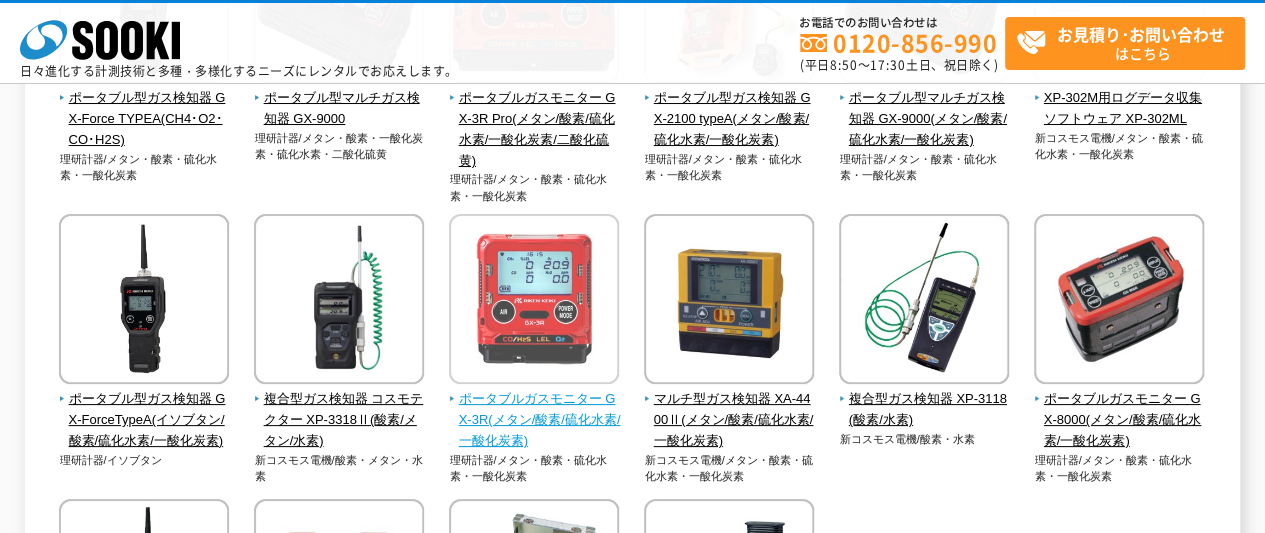click on "ポータブルガスモニター GX-3R(メタン/酸素/硫化水素/一酸化炭素)" at bounding box center (534, 420) 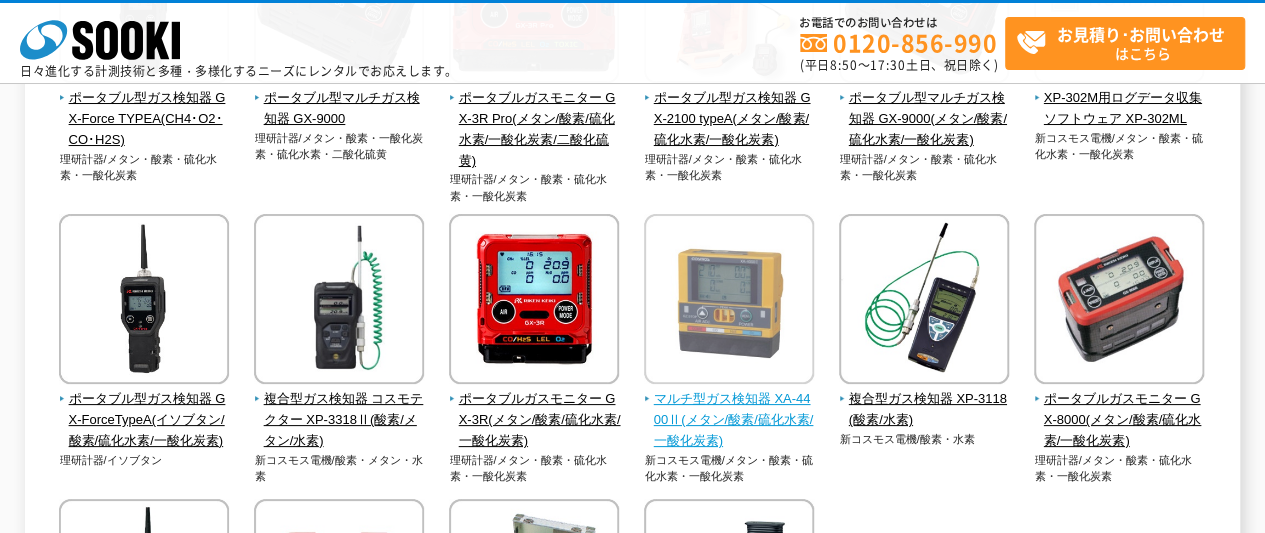 scroll, scrollTop: 600, scrollLeft: 0, axis: vertical 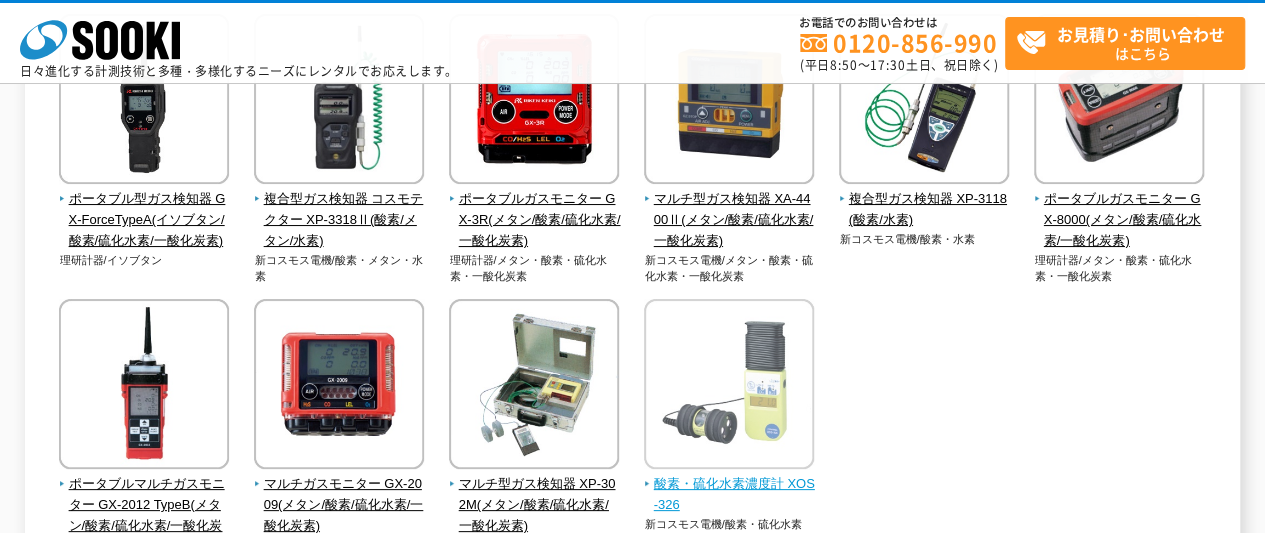 click on "酸素・硫化水素濃度計 XOS-326" at bounding box center (729, 495) 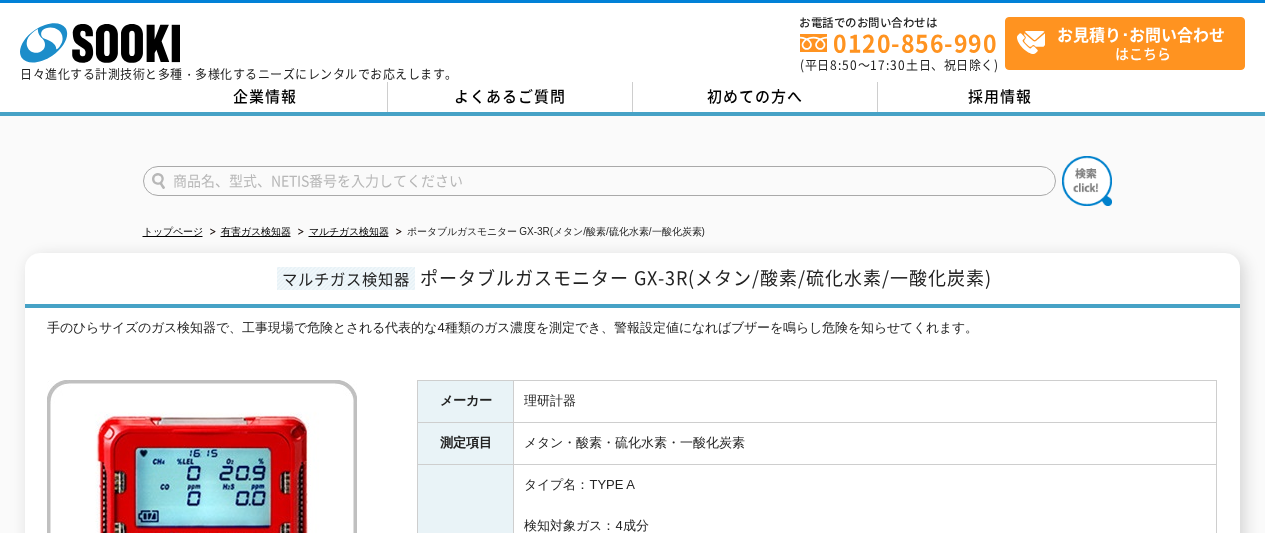 scroll, scrollTop: 0, scrollLeft: 0, axis: both 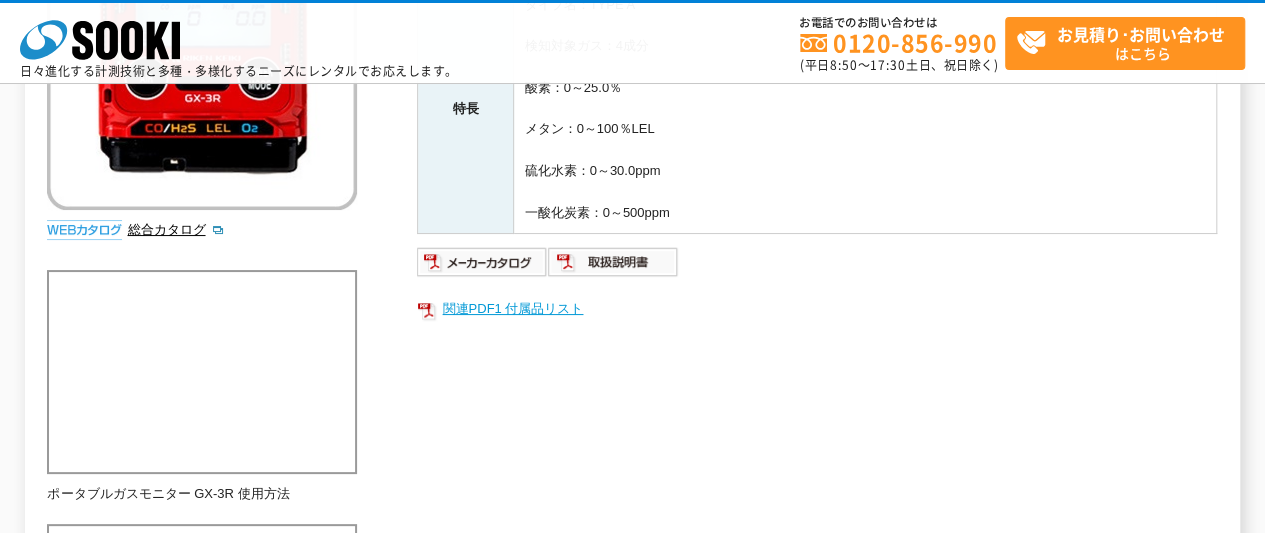click on "関連PDF1 付属品リスト" at bounding box center [817, 309] 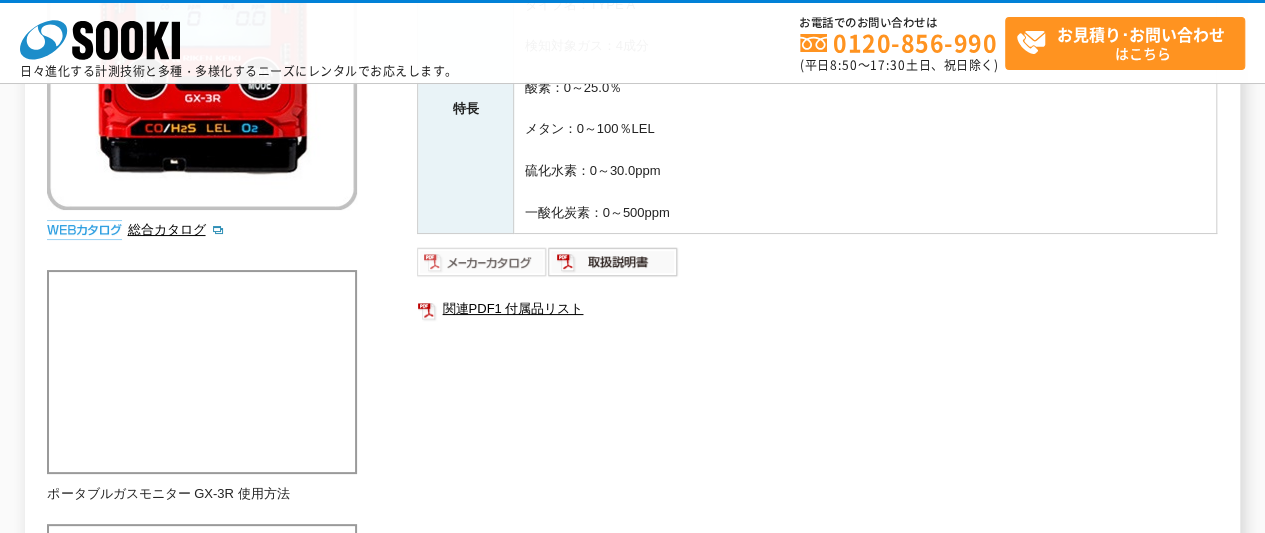click at bounding box center (482, 262) 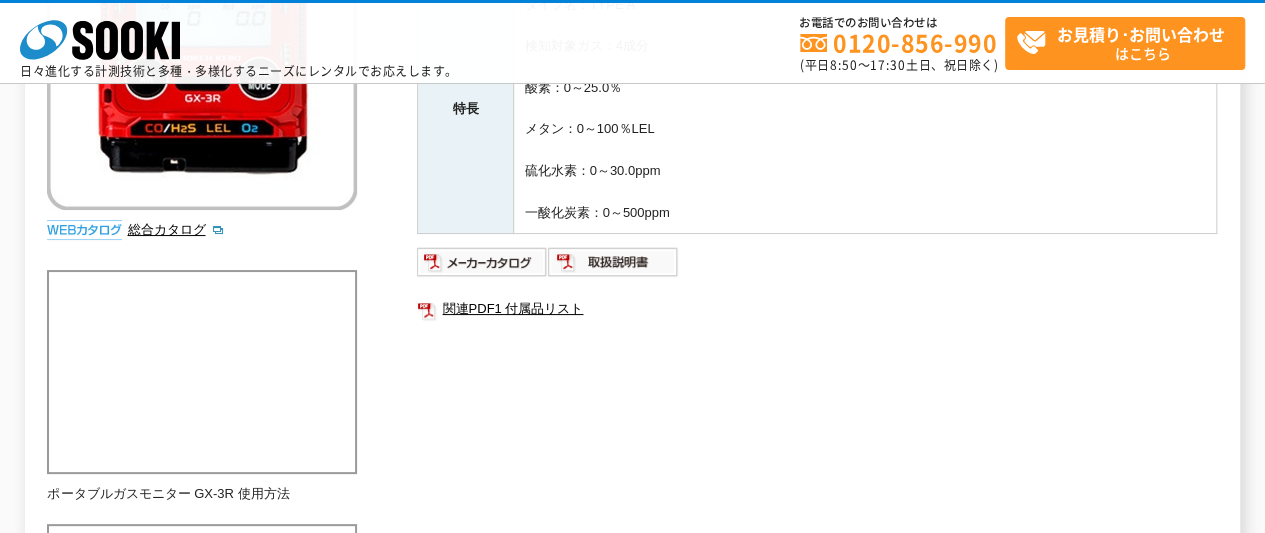 scroll, scrollTop: 100, scrollLeft: 0, axis: vertical 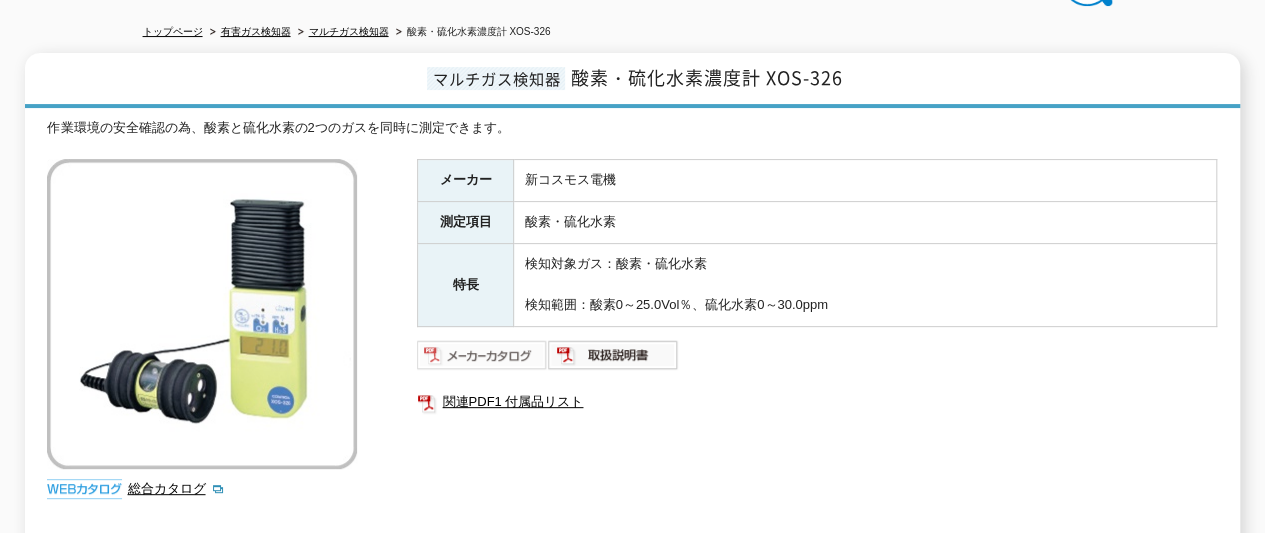 click at bounding box center (482, 355) 